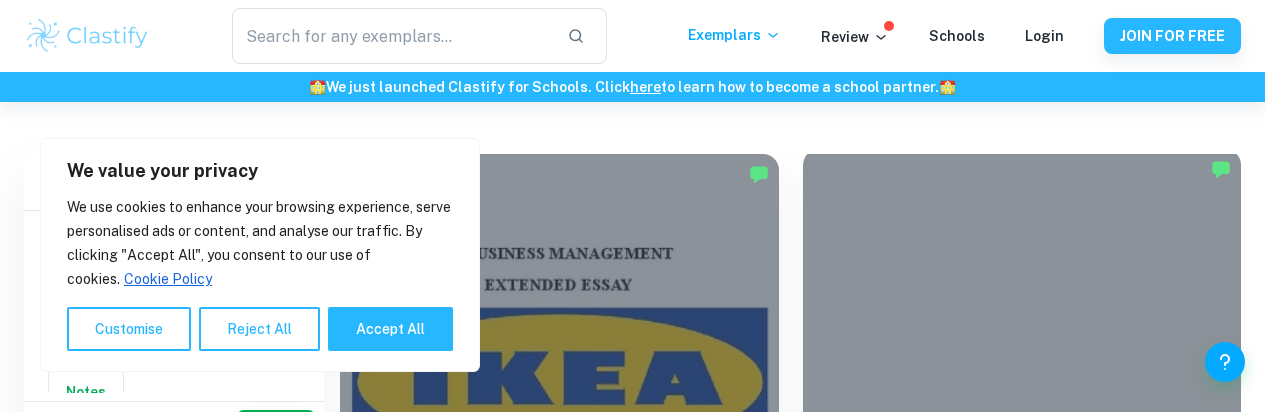 scroll, scrollTop: 195, scrollLeft: 0, axis: vertical 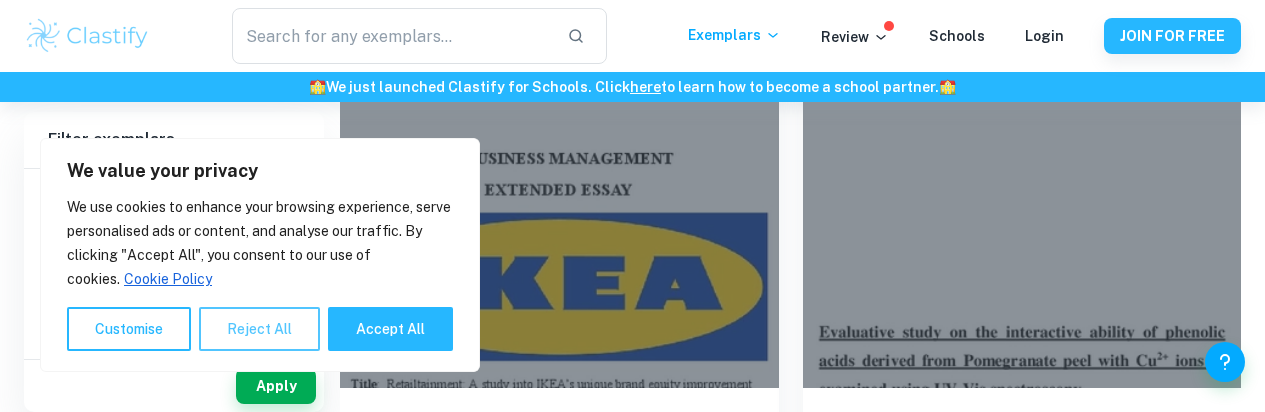 click on "Reject All" at bounding box center [259, 329] 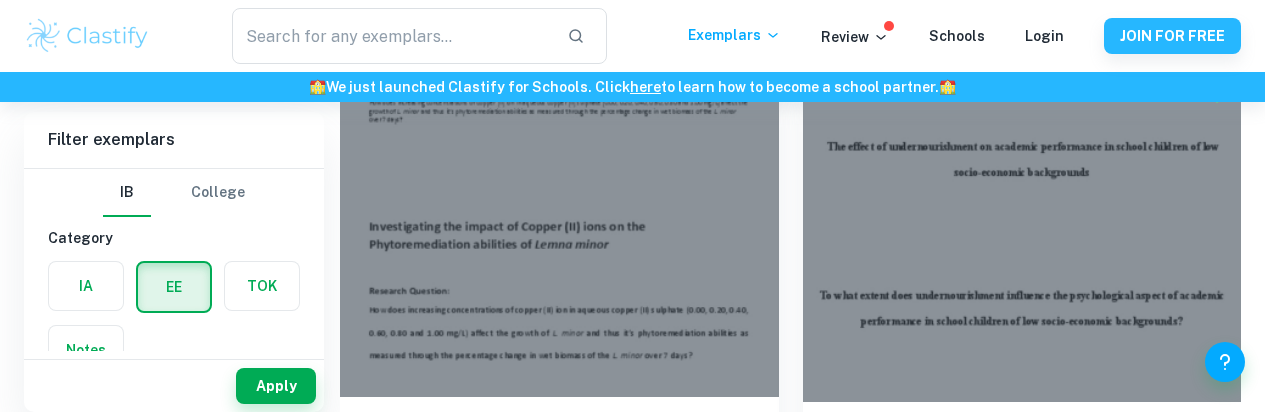 scroll, scrollTop: 2303, scrollLeft: 0, axis: vertical 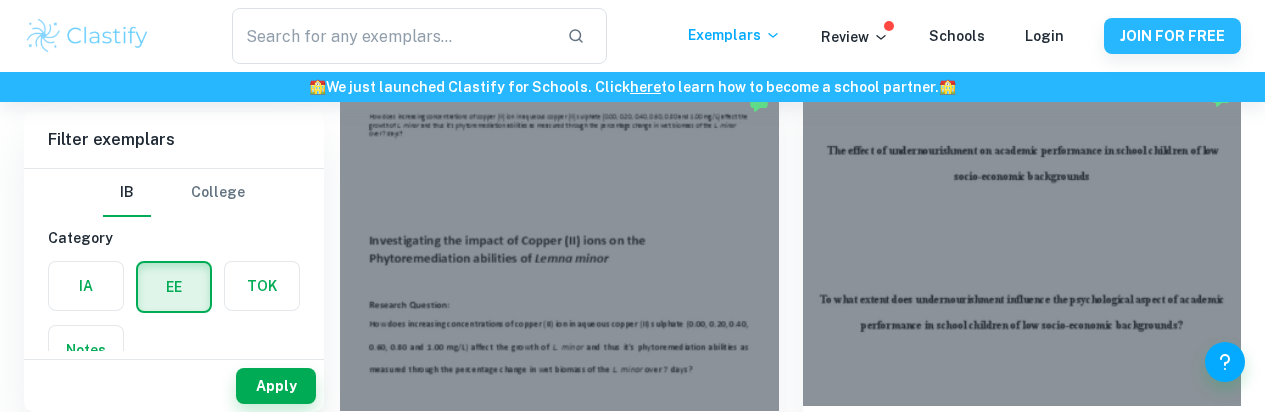 click at bounding box center [1022, 242] 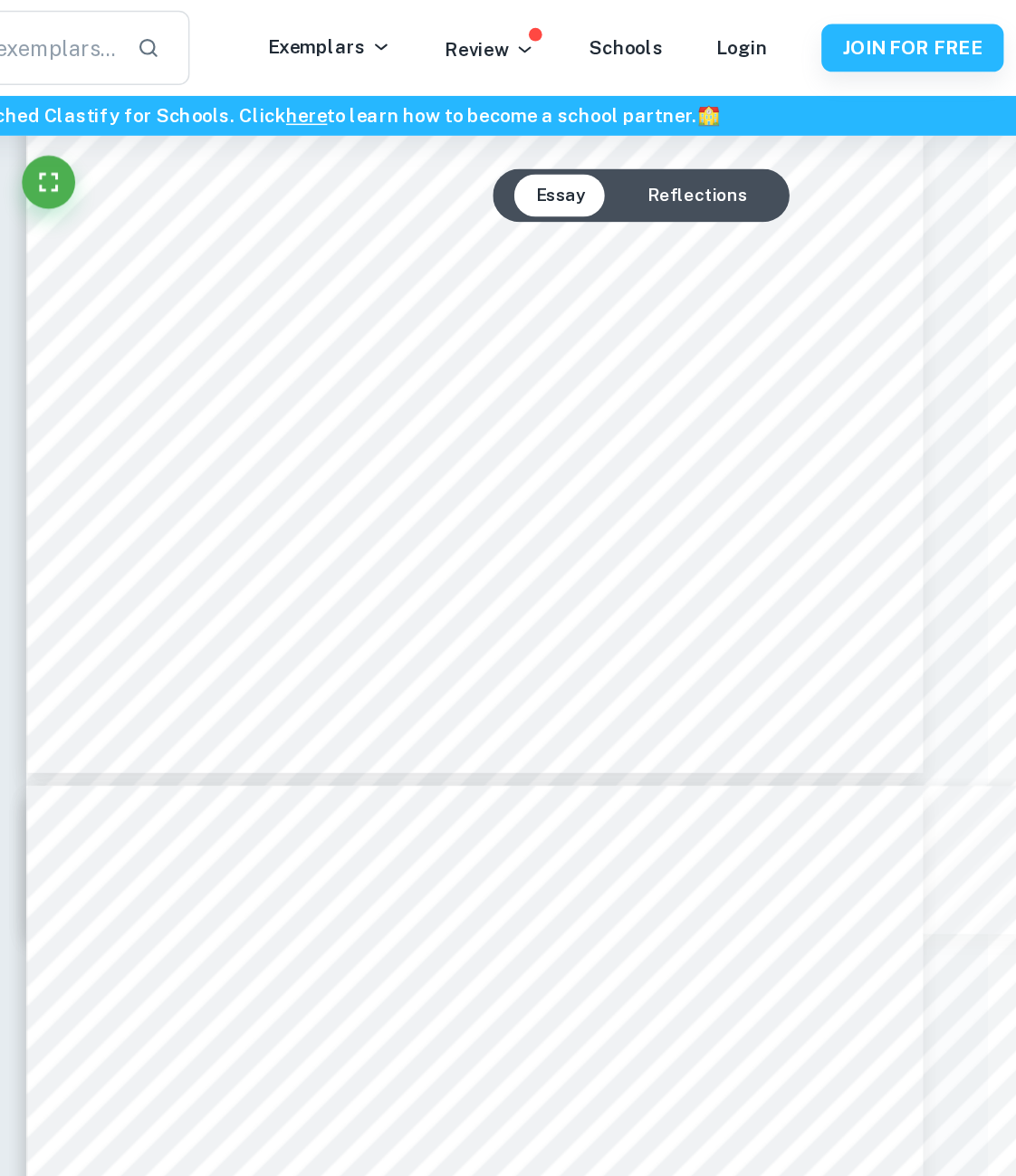 scroll, scrollTop: 4119, scrollLeft: 34, axis: both 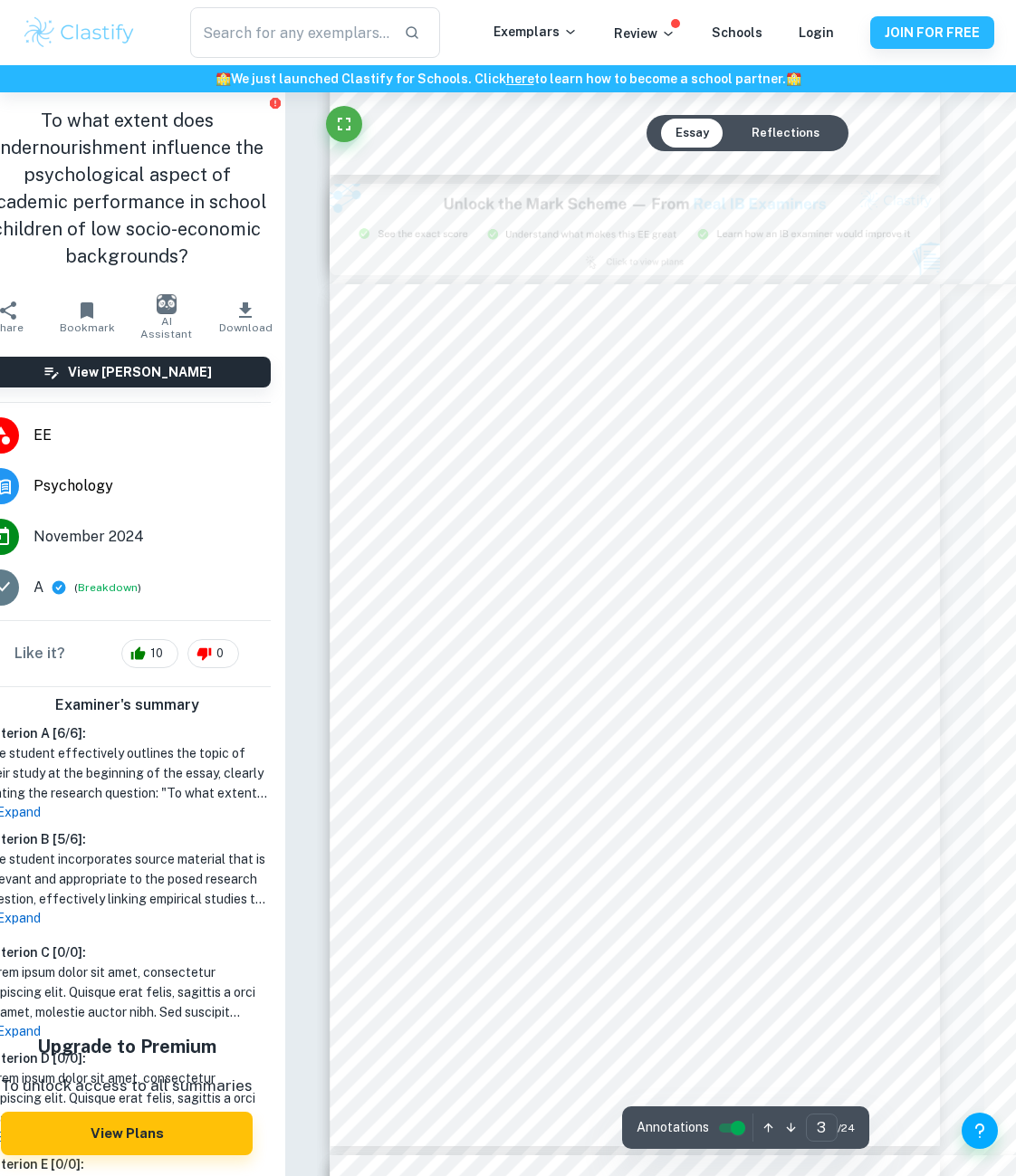 type on "2" 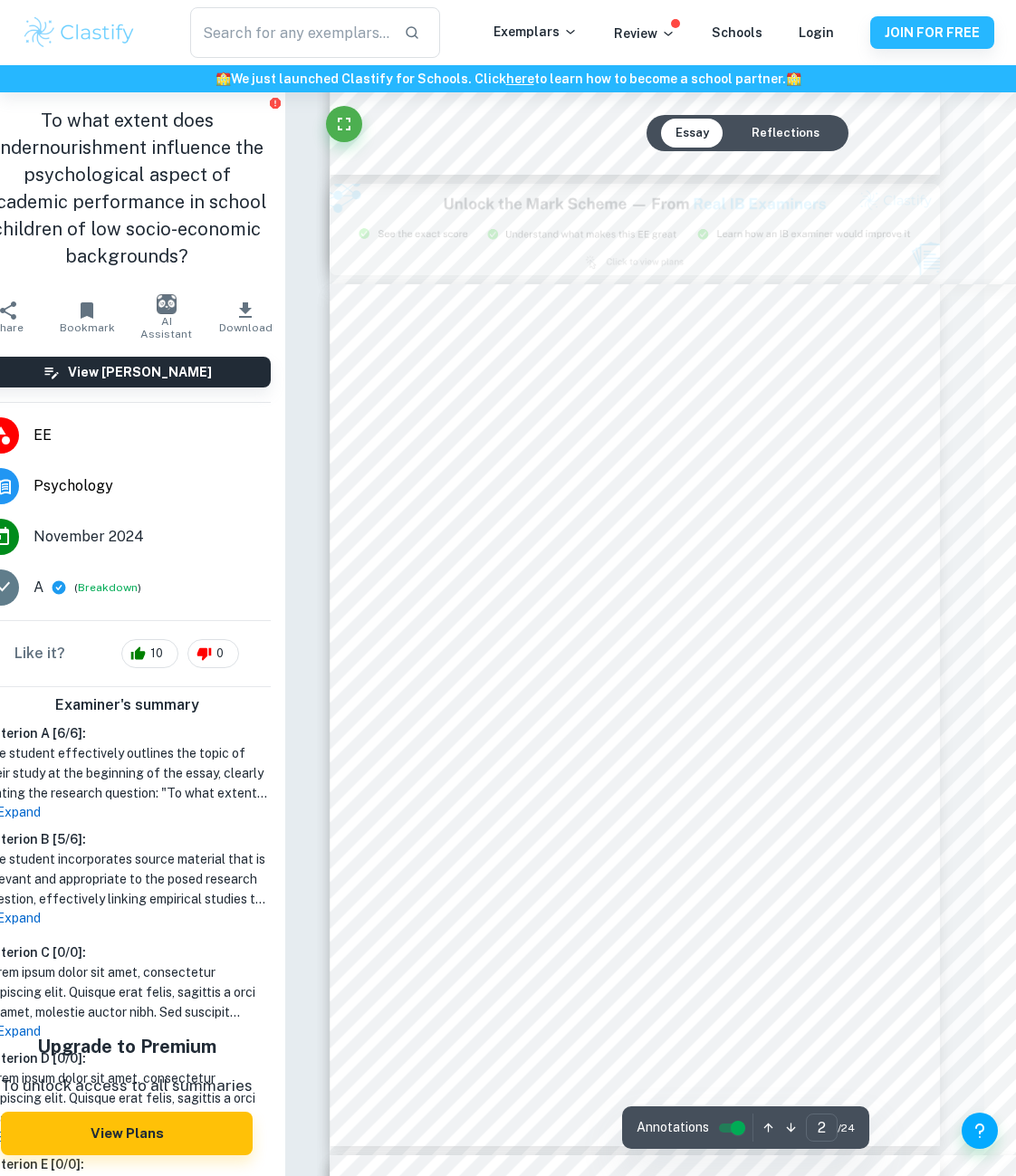 scroll, scrollTop: 1208, scrollLeft: 32, axis: both 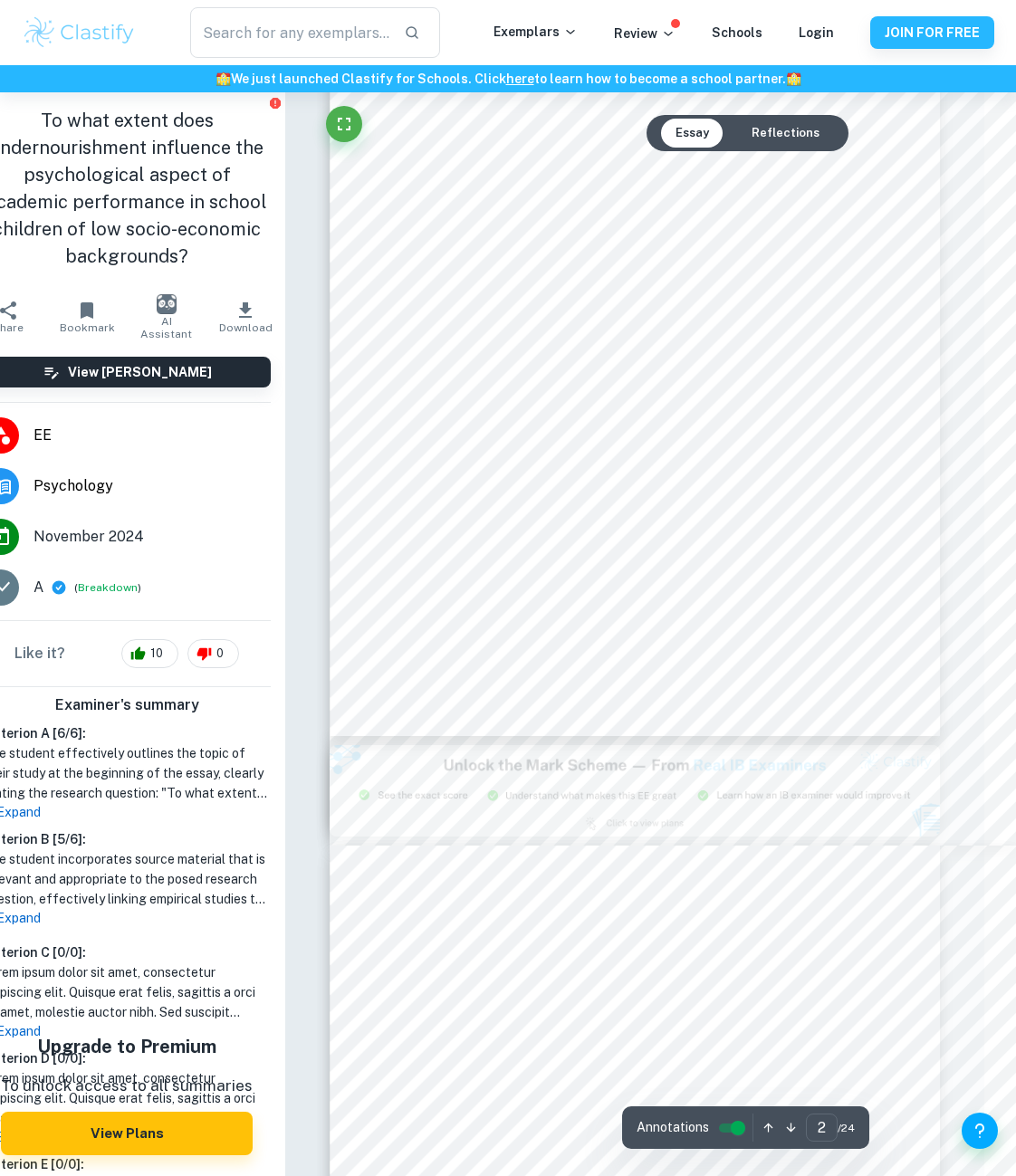 click on "Psychology" at bounding box center [152, 486] 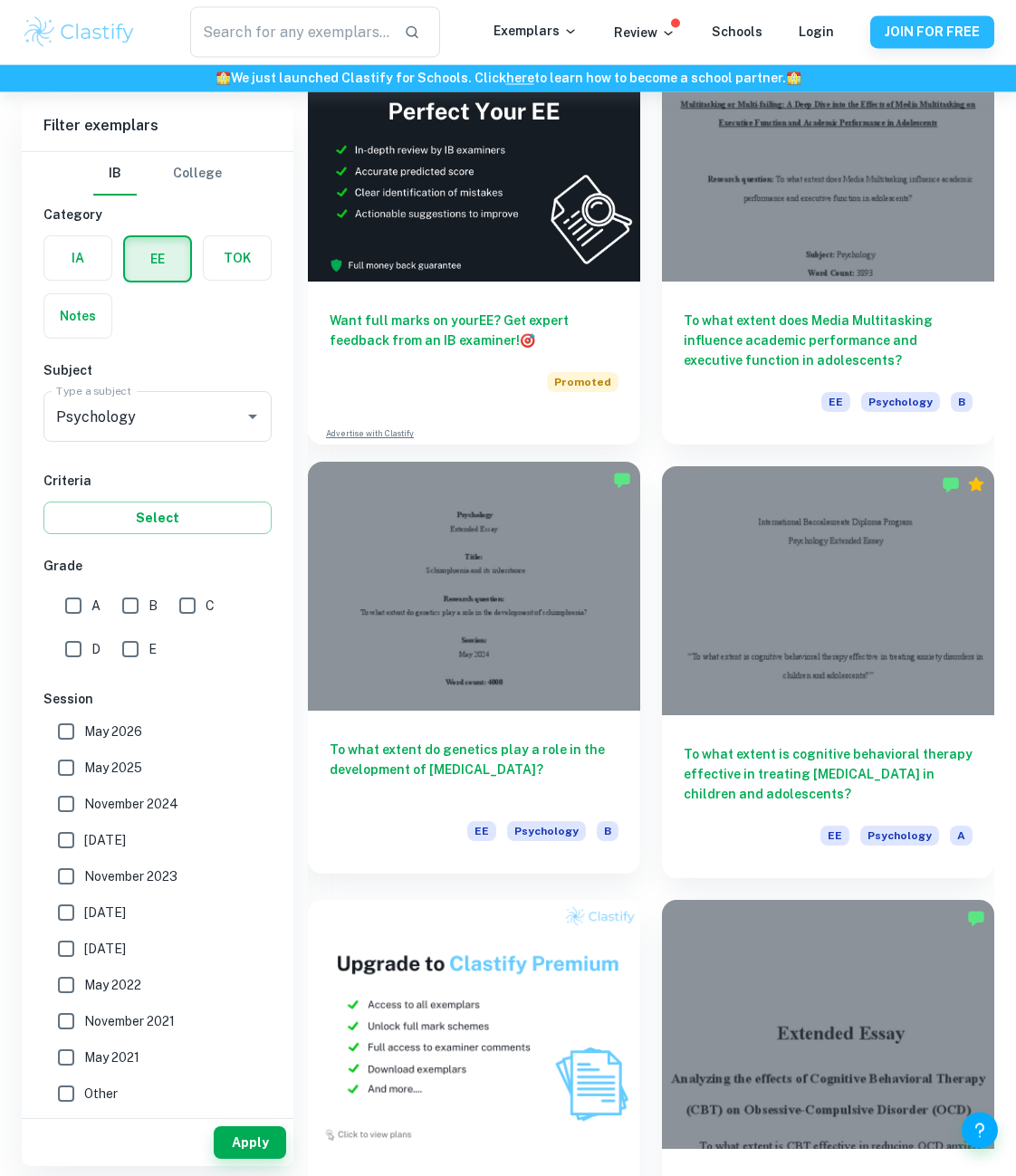 click at bounding box center [474, 587] 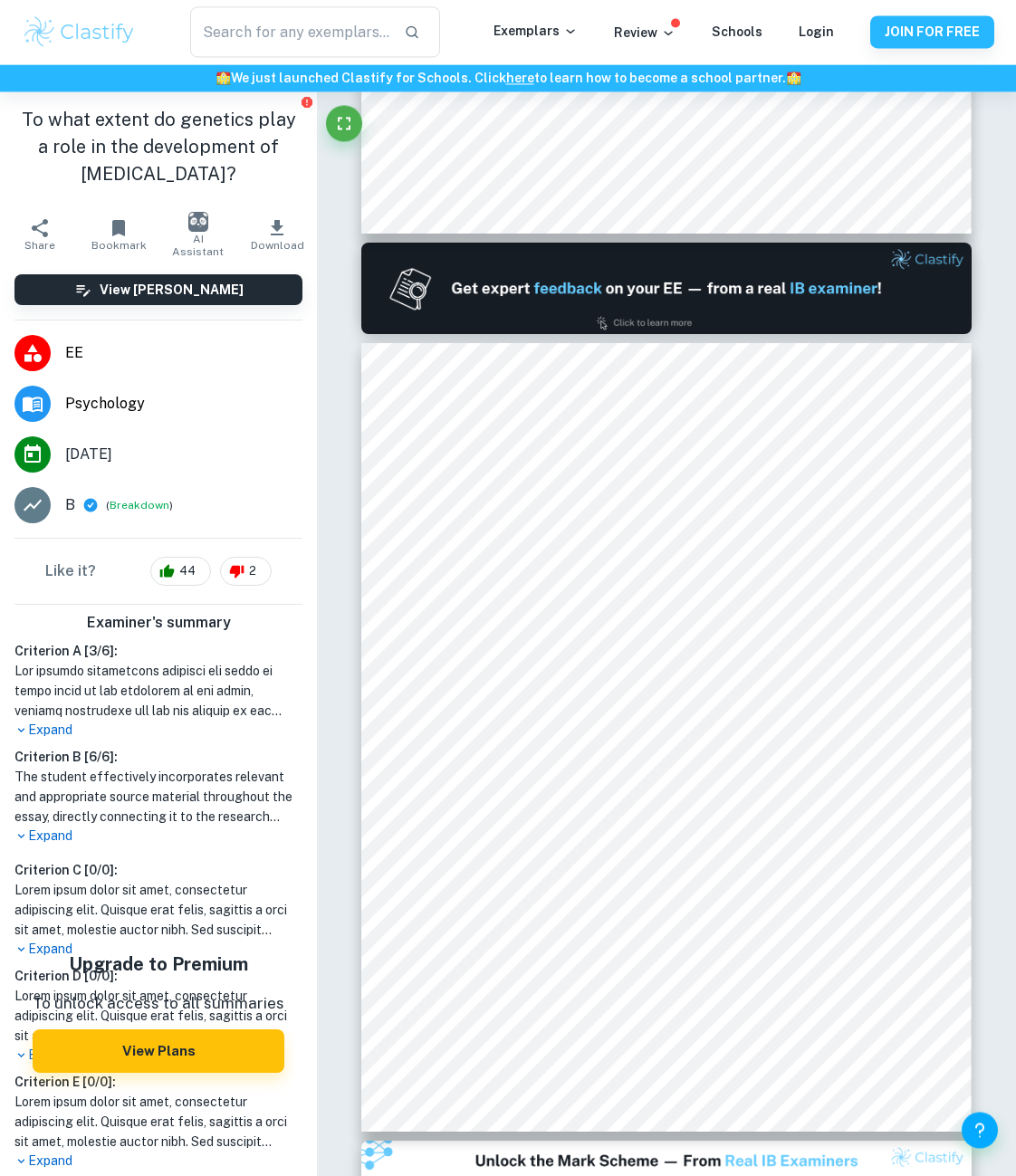 scroll, scrollTop: 664, scrollLeft: 0, axis: vertical 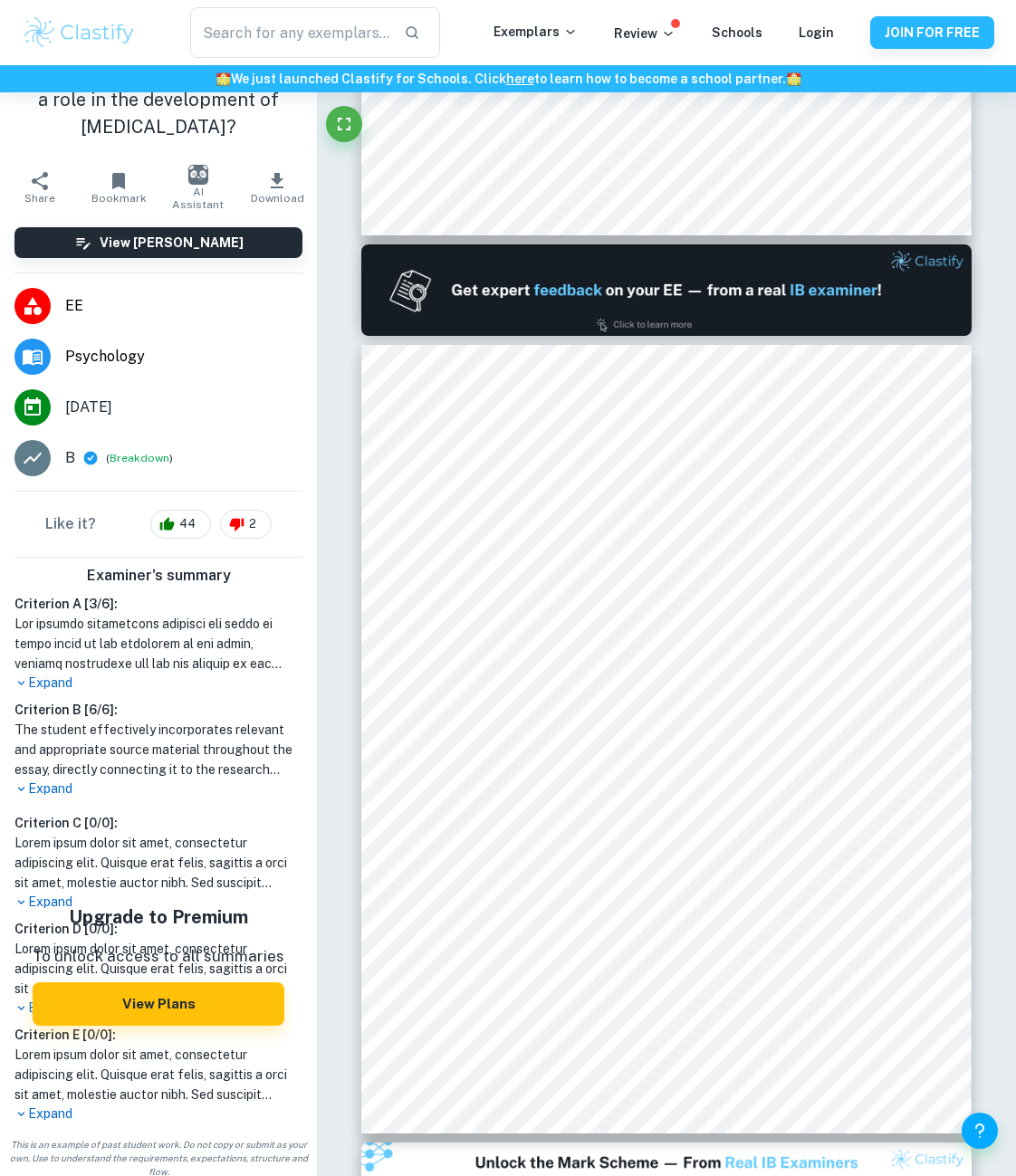 click on "Expand" at bounding box center (158, 789) 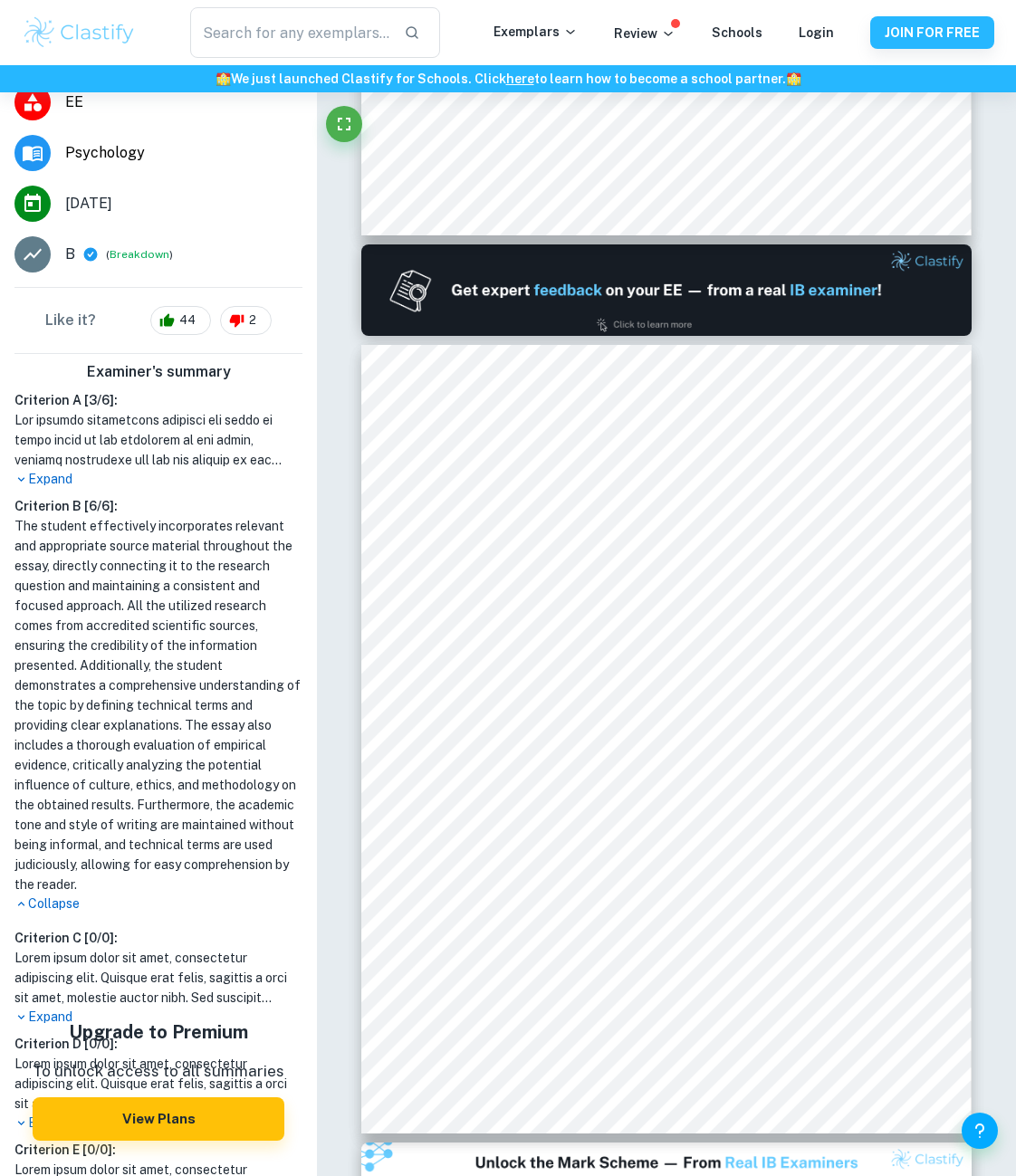 scroll, scrollTop: 253, scrollLeft: 0, axis: vertical 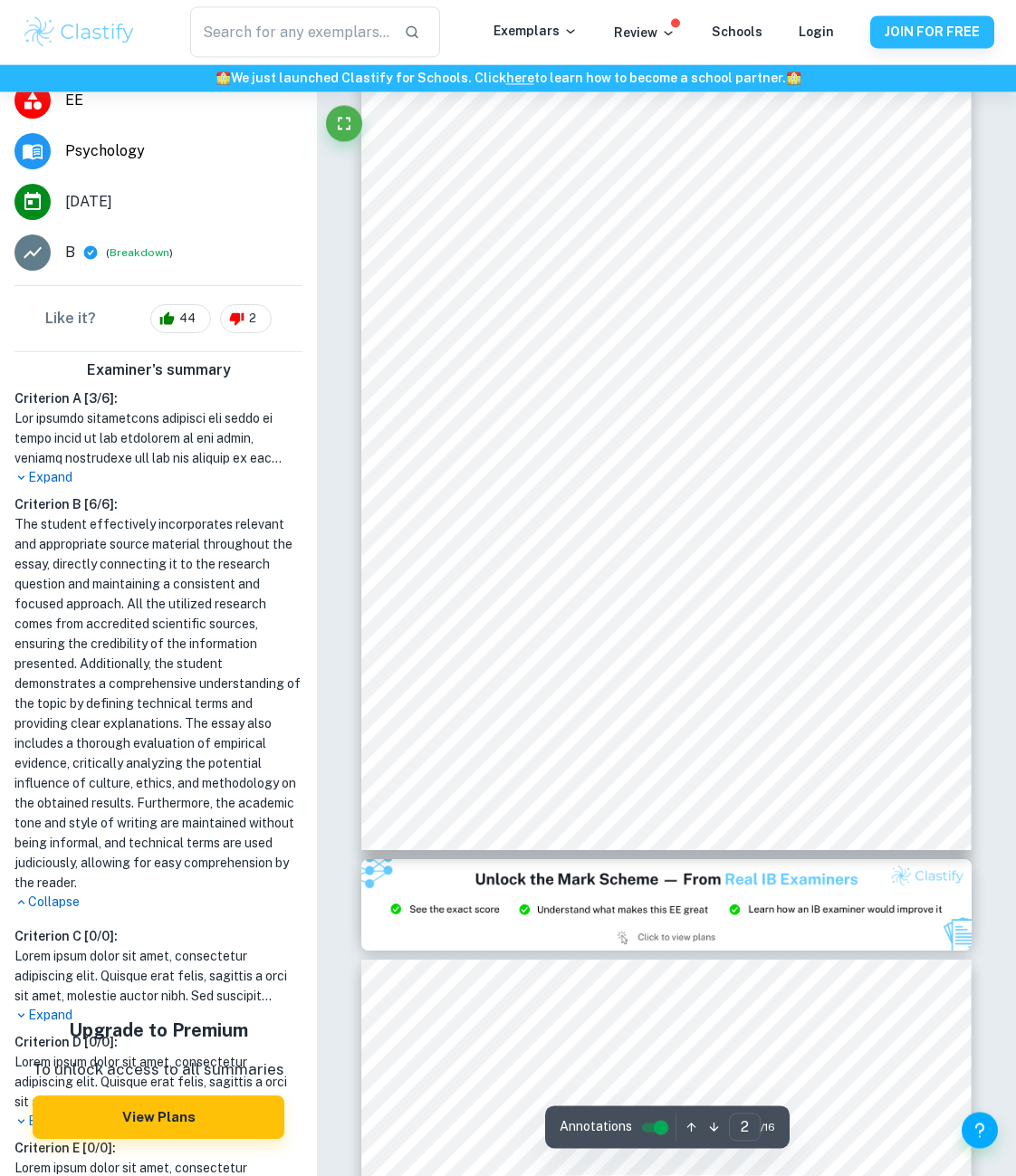 type on "3" 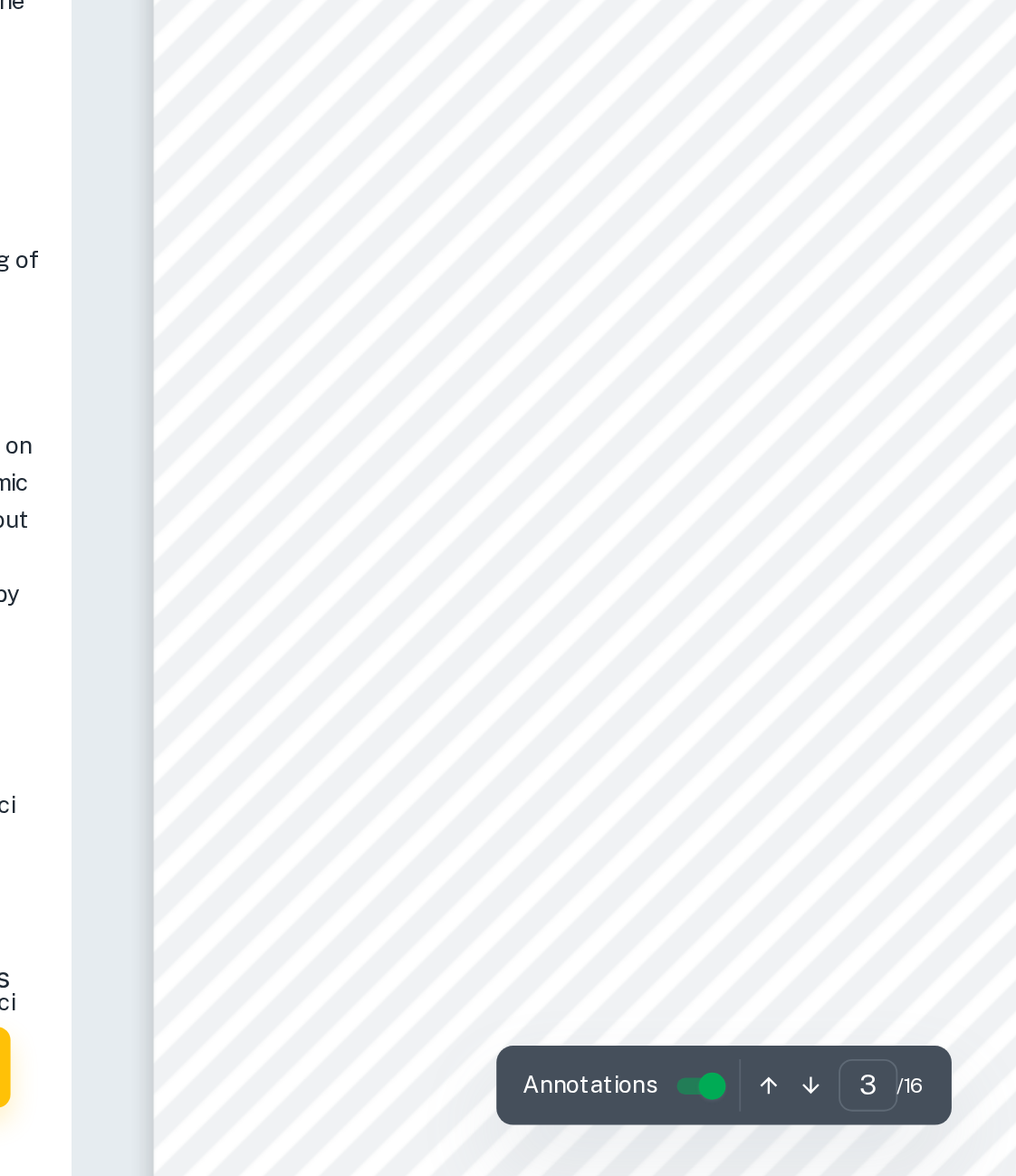 scroll, scrollTop: 1869, scrollLeft: 0, axis: vertical 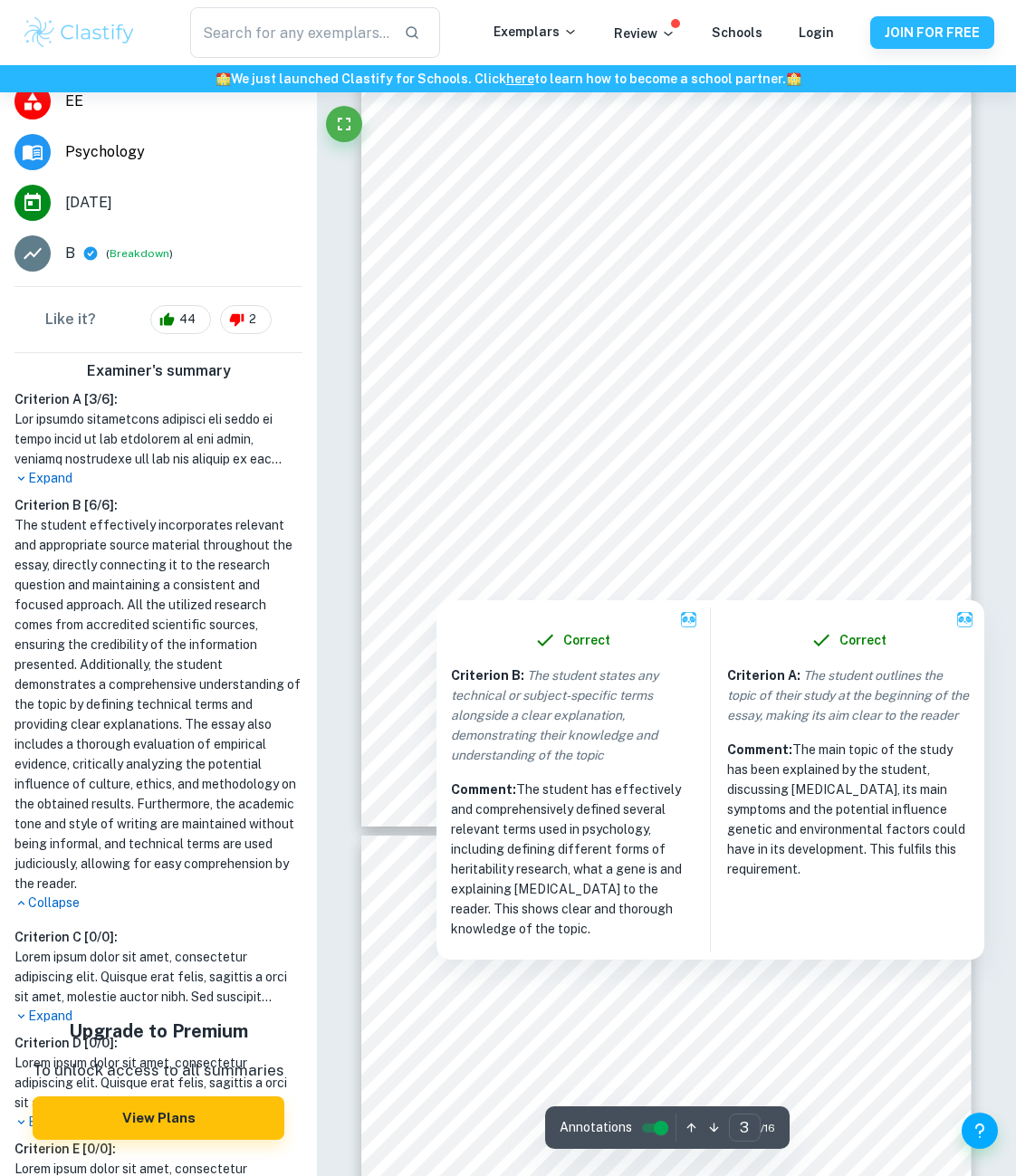 click at bounding box center [651, 464] 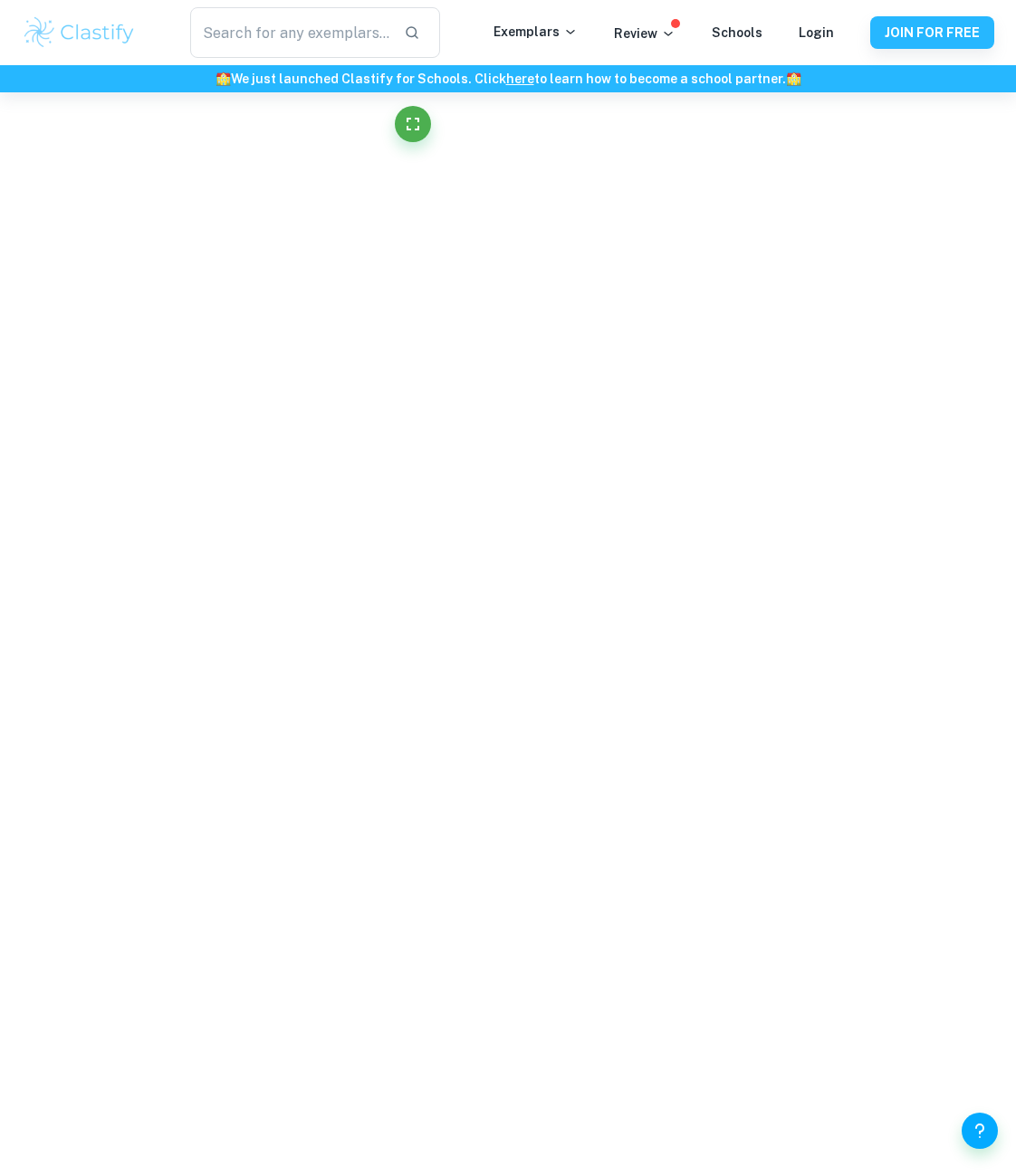 scroll, scrollTop: 1651, scrollLeft: 0, axis: vertical 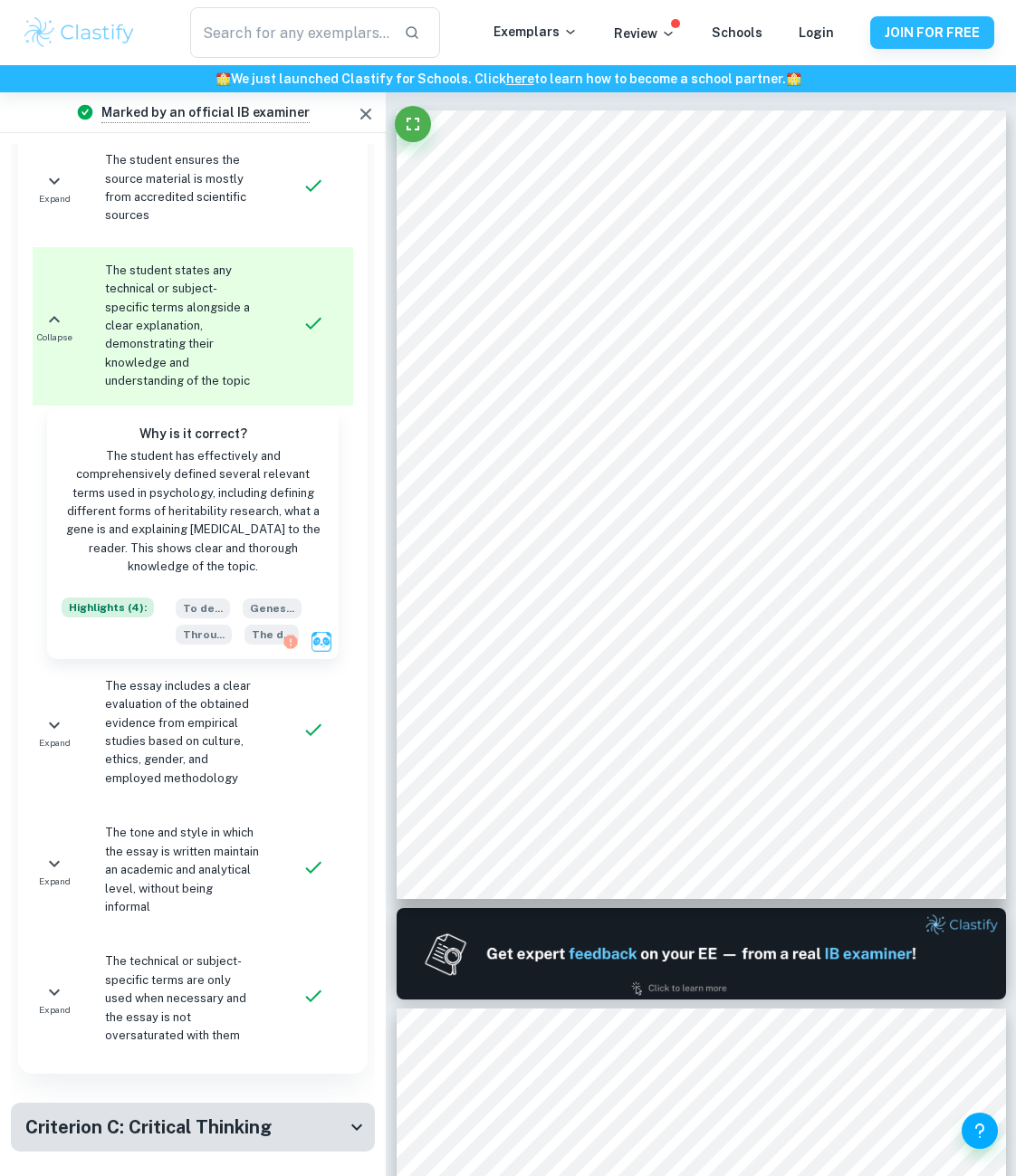 click on "Criterion C: Critical Thinking" at bounding box center (149, 1127) 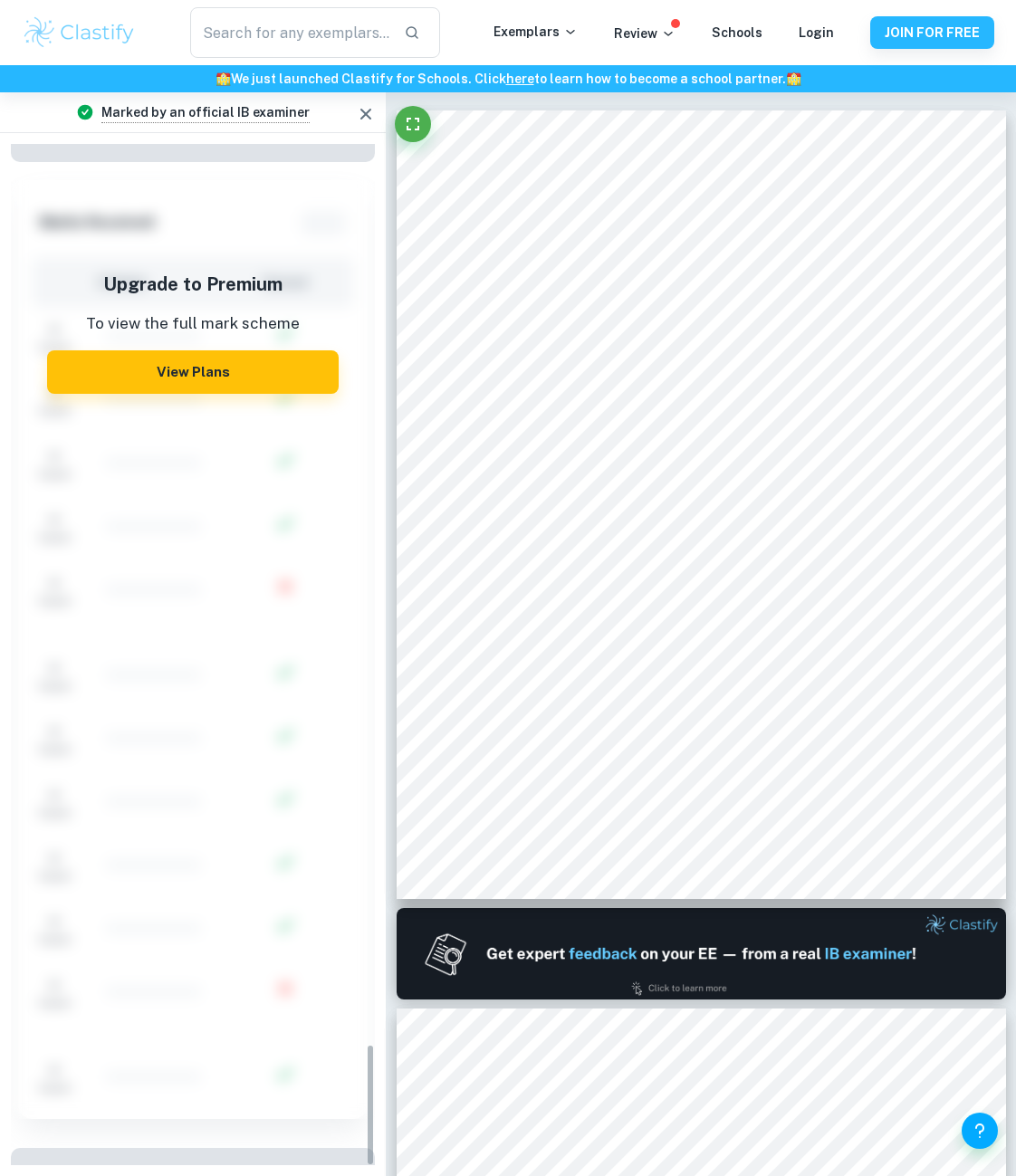 scroll, scrollTop: 7468, scrollLeft: 0, axis: vertical 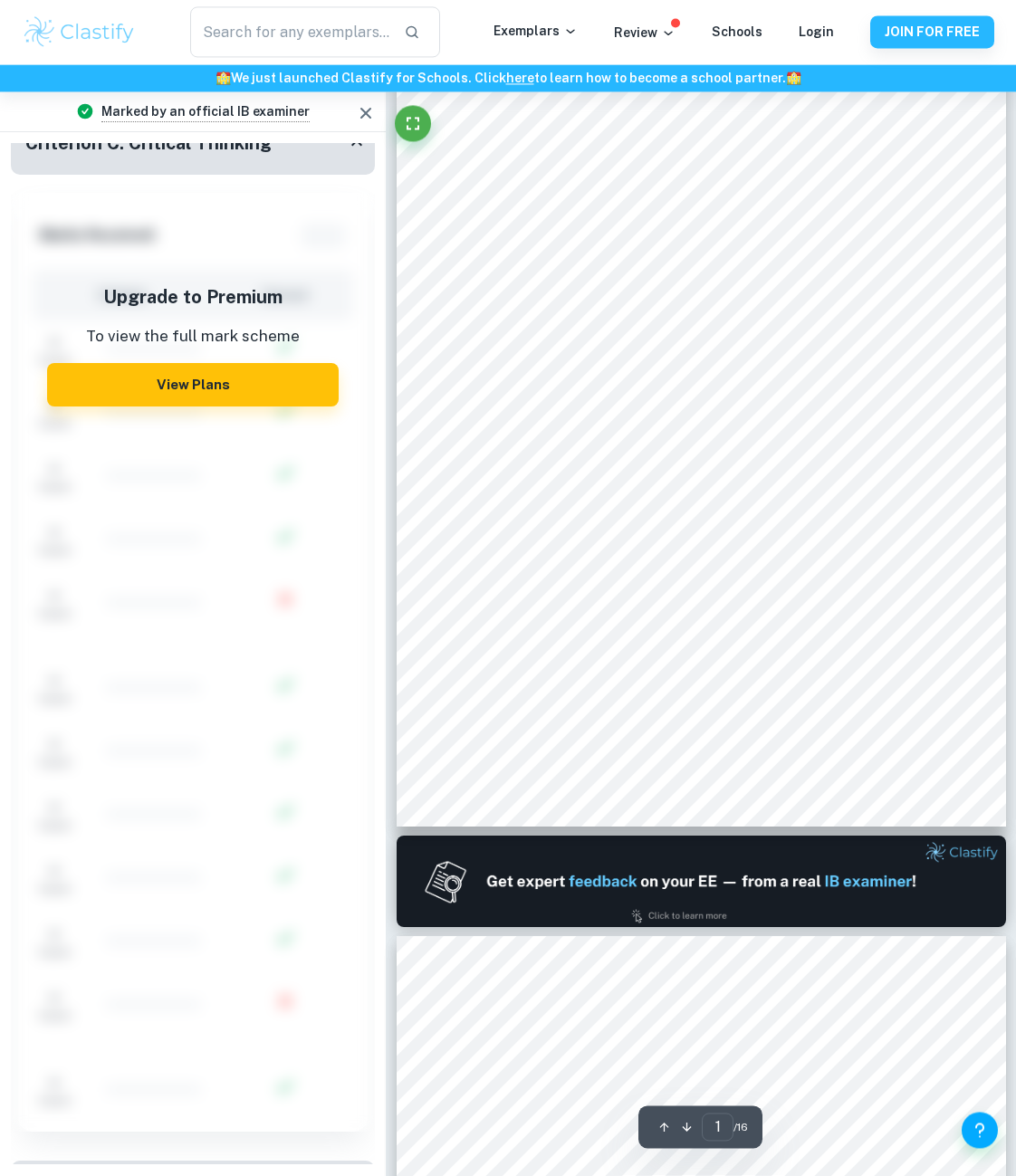click on "Criterion D: Presentation" at bounding box center [134, 1186] 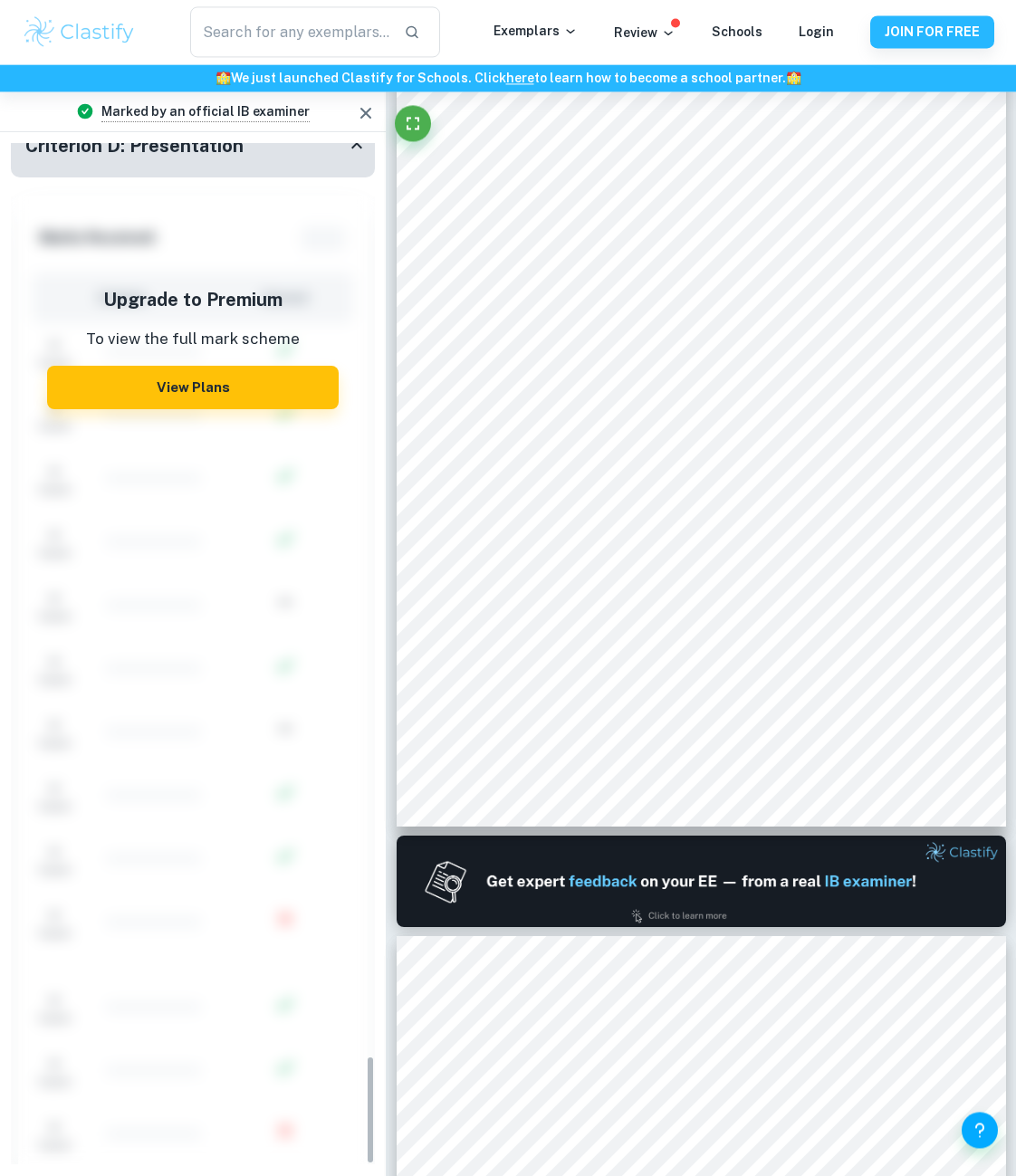 scroll, scrollTop: 8514, scrollLeft: 0, axis: vertical 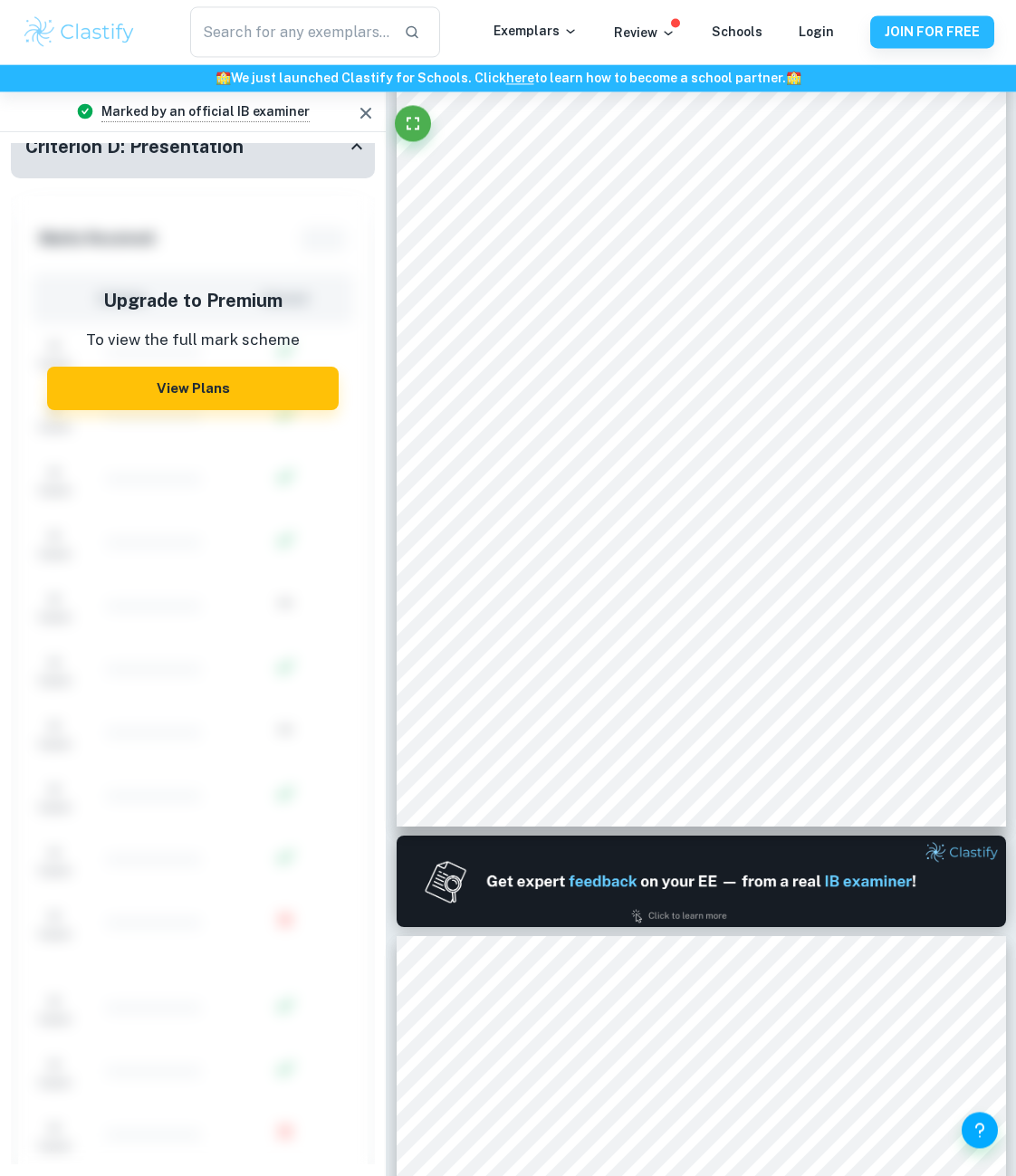 click on "Criterion E: Engagement" at bounding box center [132, 1253] 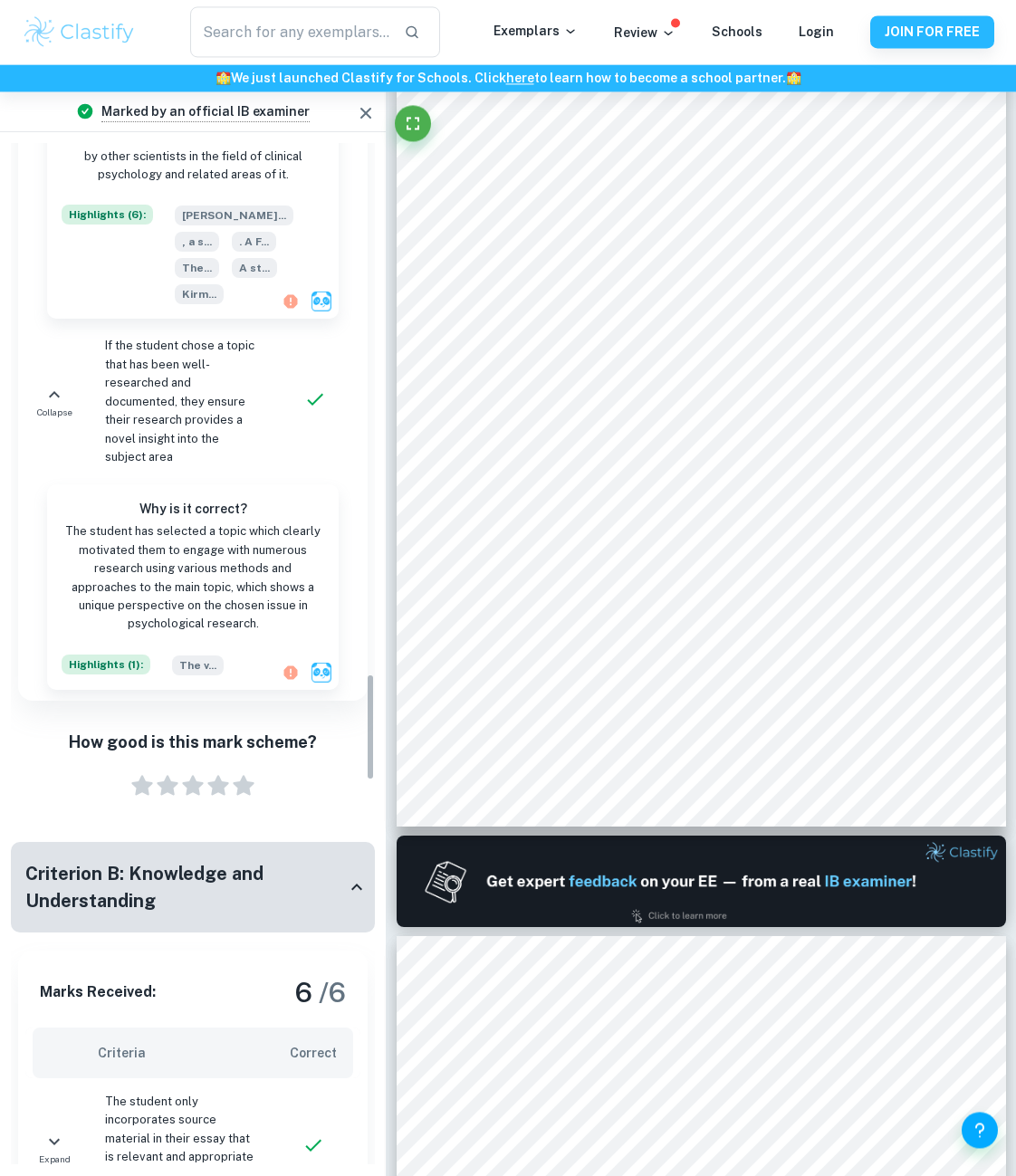 scroll, scrollTop: 4988, scrollLeft: 0, axis: vertical 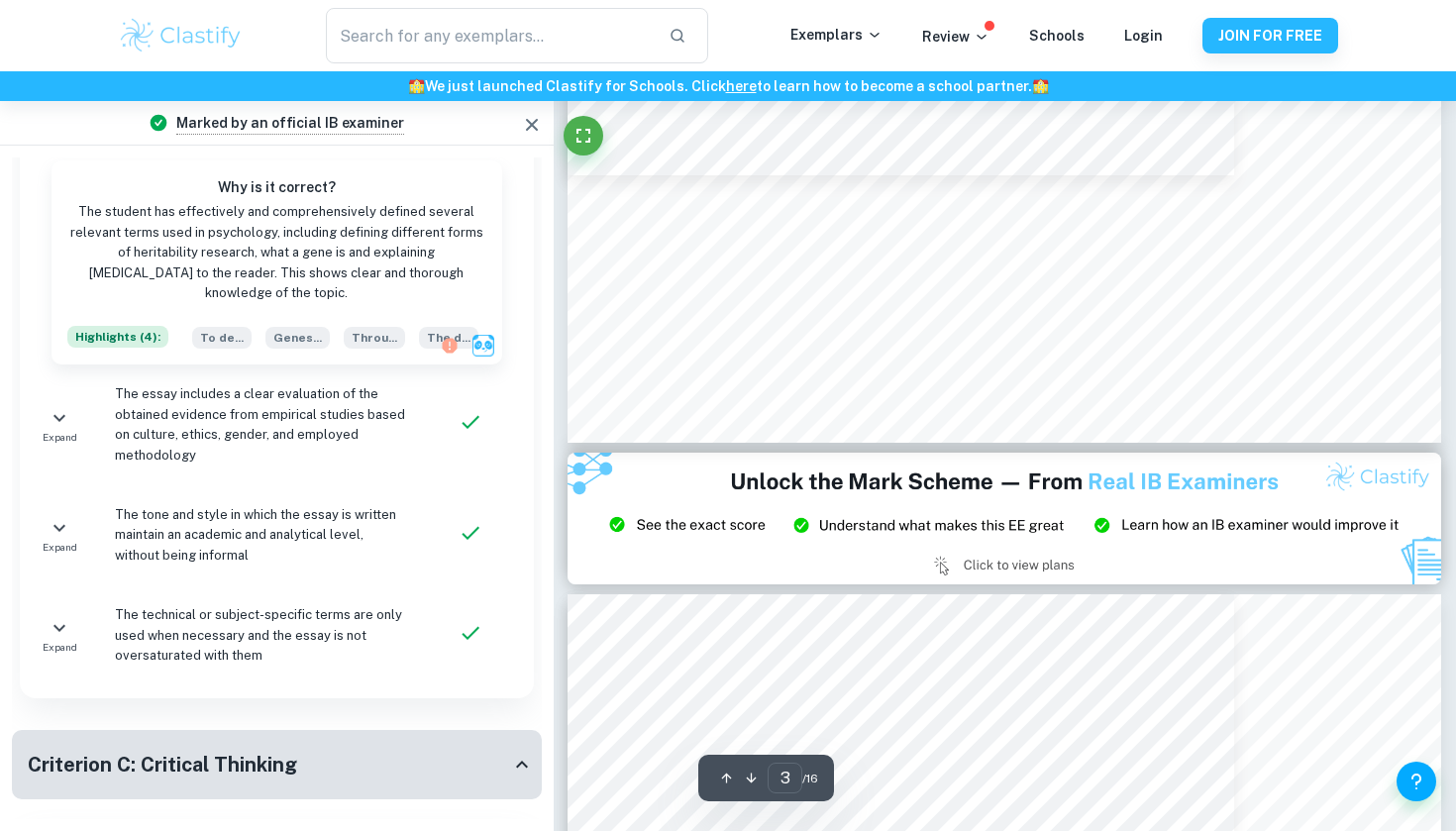 type on "2" 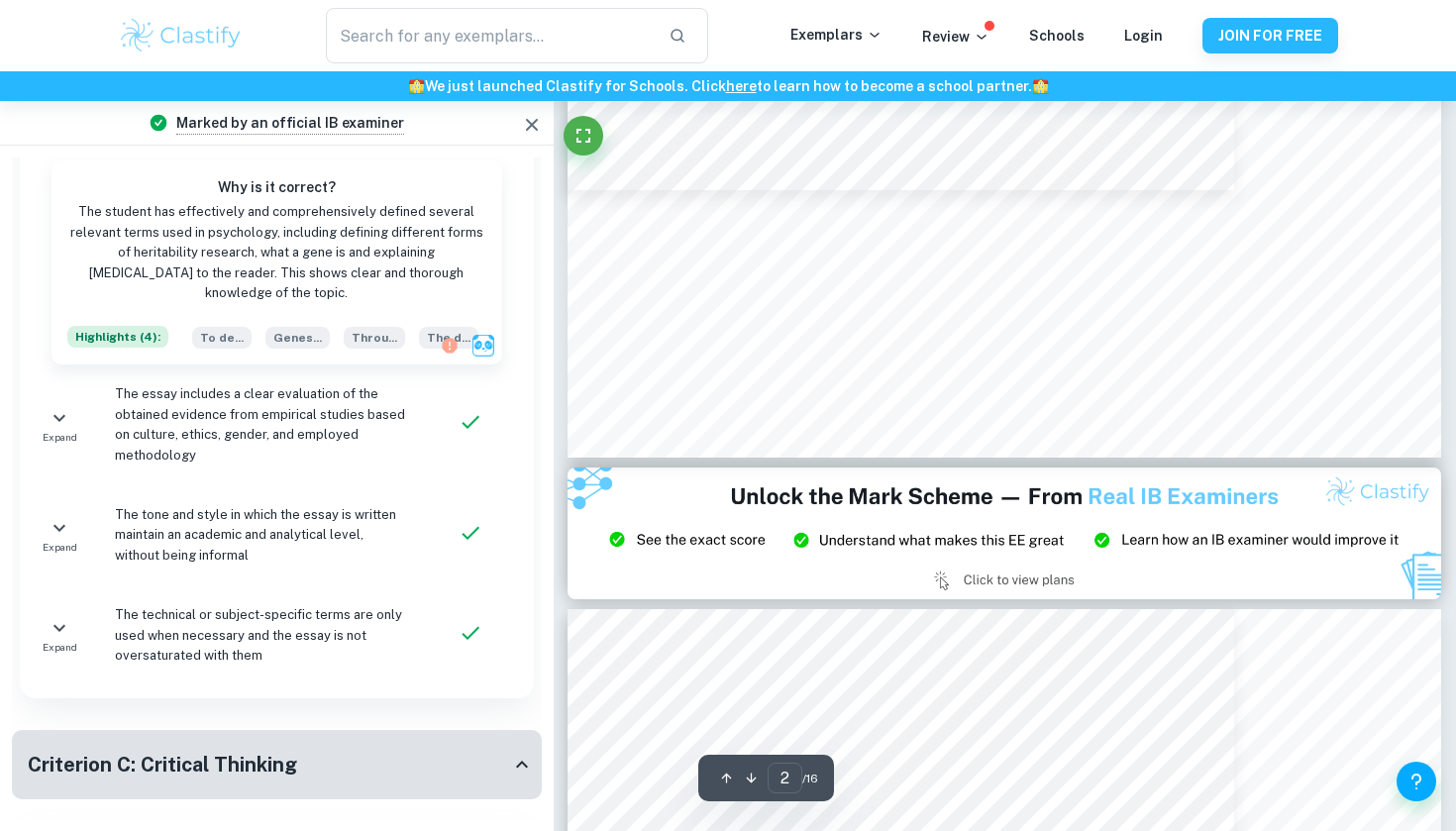 scroll, scrollTop: 1830, scrollLeft: 0, axis: vertical 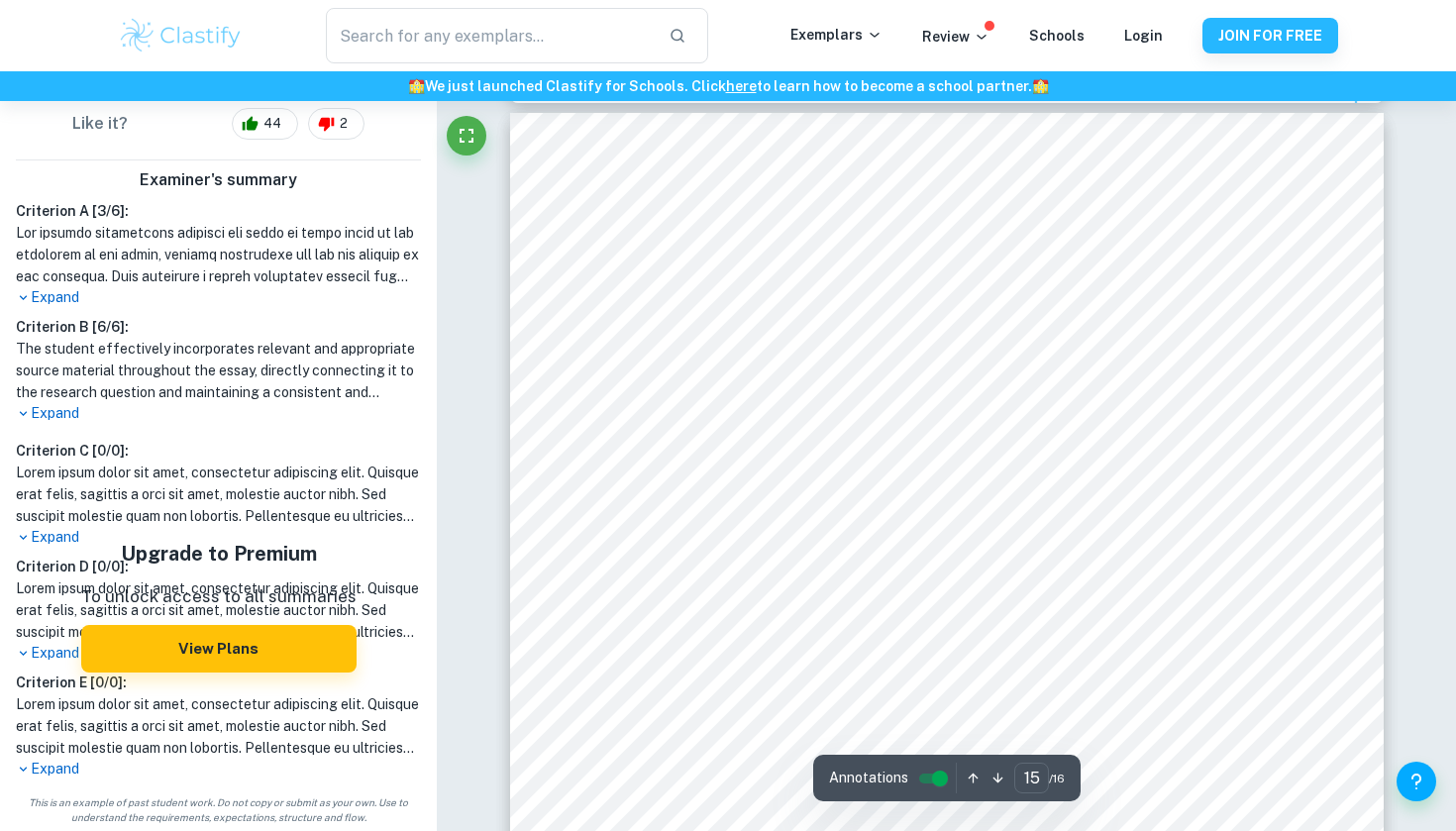 type on "14" 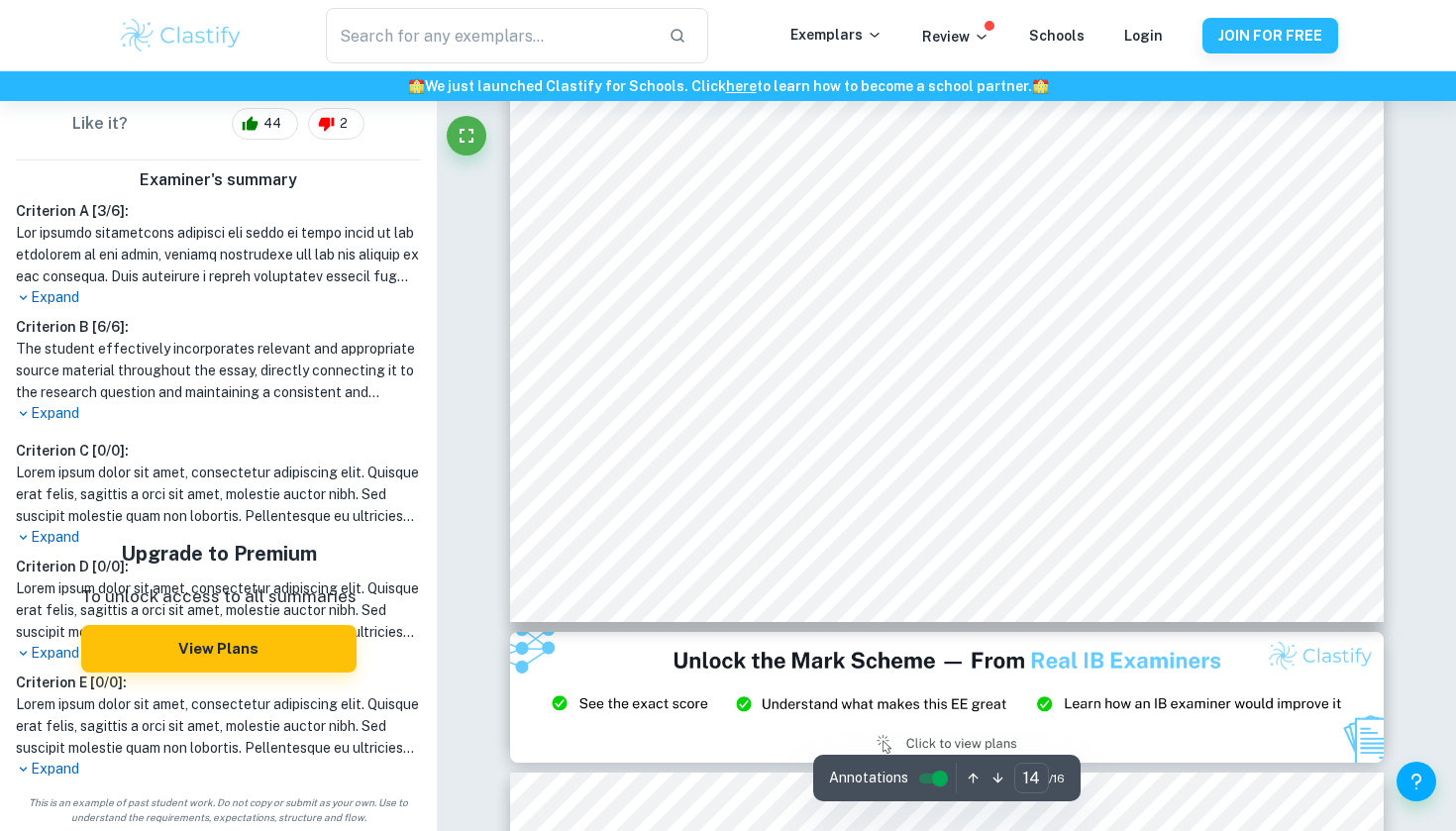 scroll, scrollTop: 15862, scrollLeft: 0, axis: vertical 